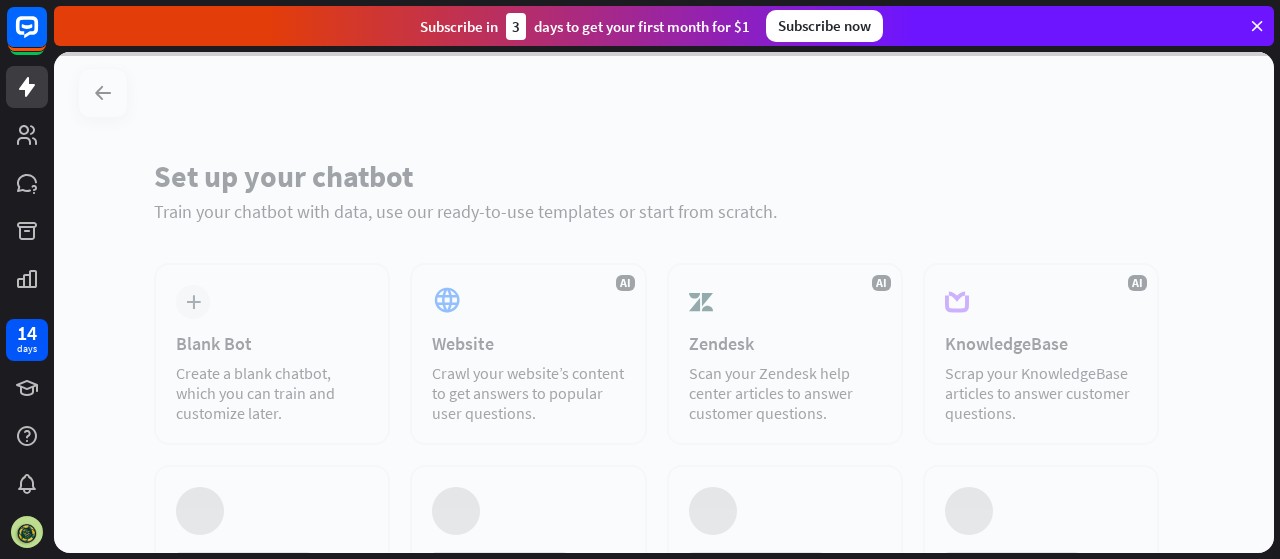 scroll, scrollTop: 0, scrollLeft: 0, axis: both 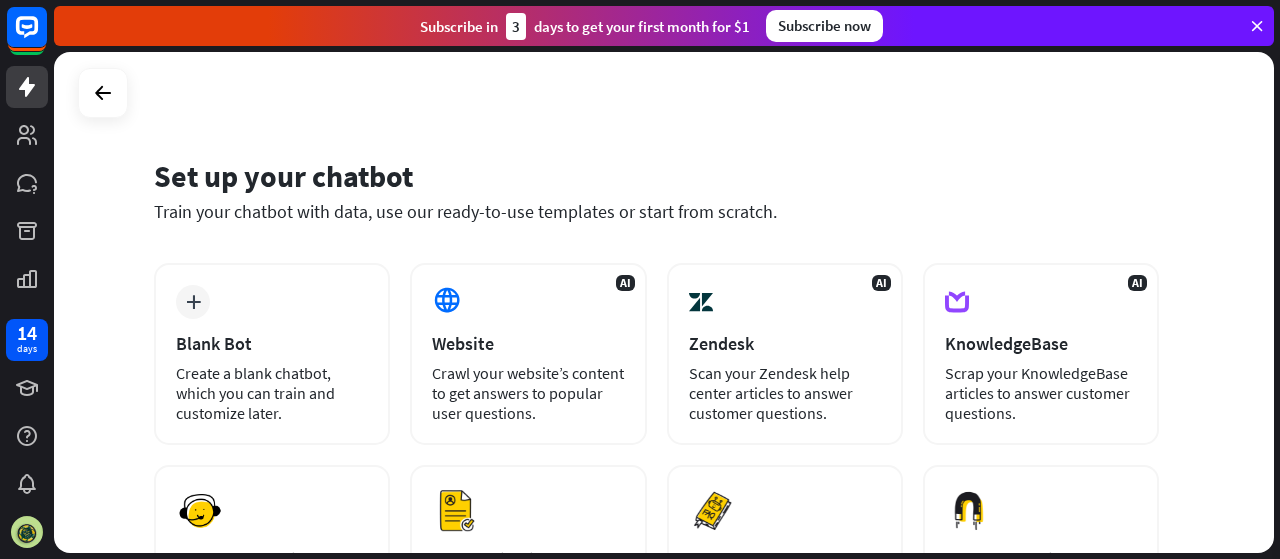 click at bounding box center [449, 302] 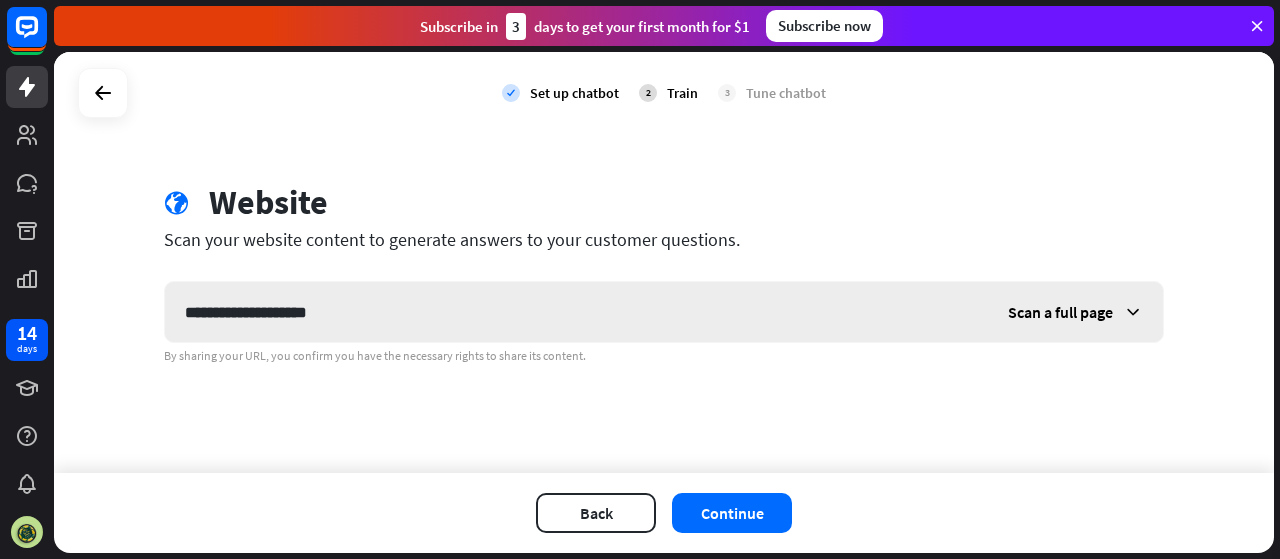 type on "**********" 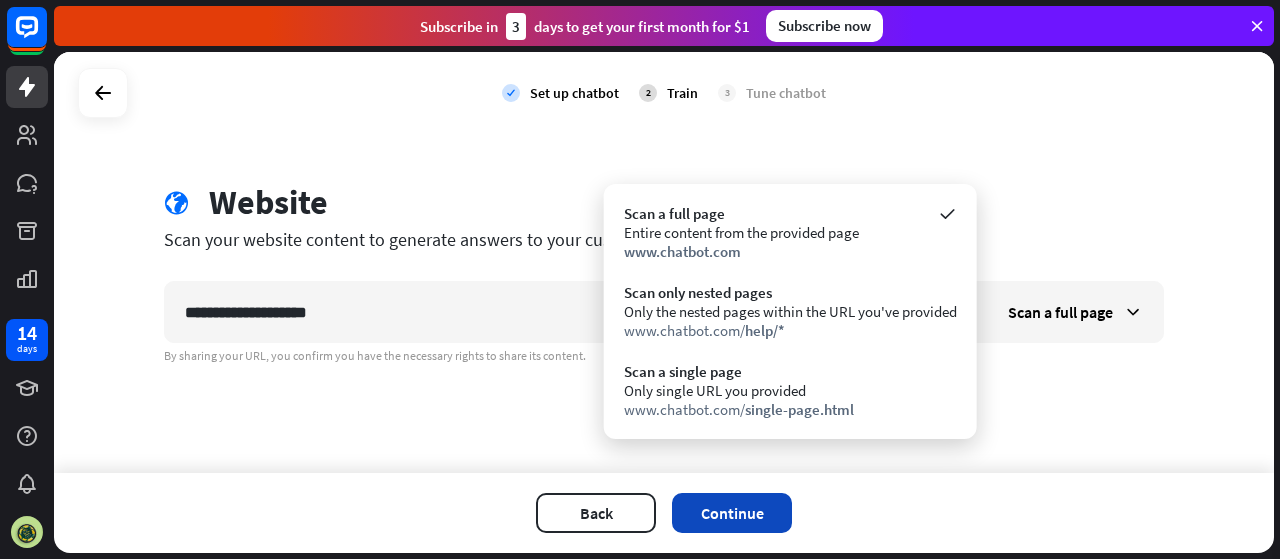 click on "Continue" at bounding box center [732, 513] 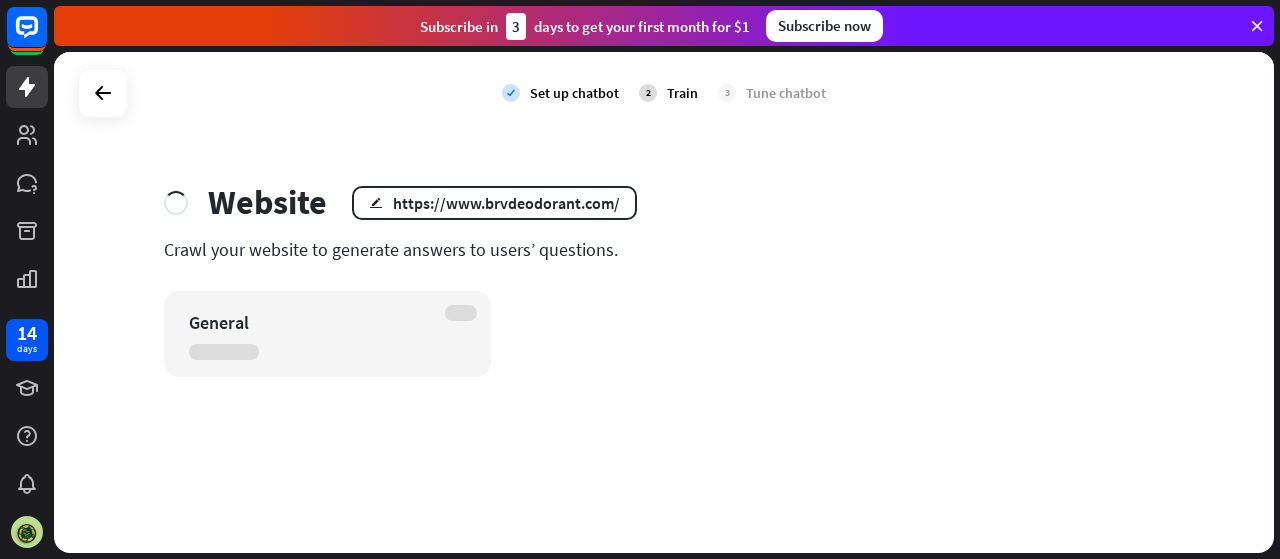 click on "Subscribe now" at bounding box center [824, 26] 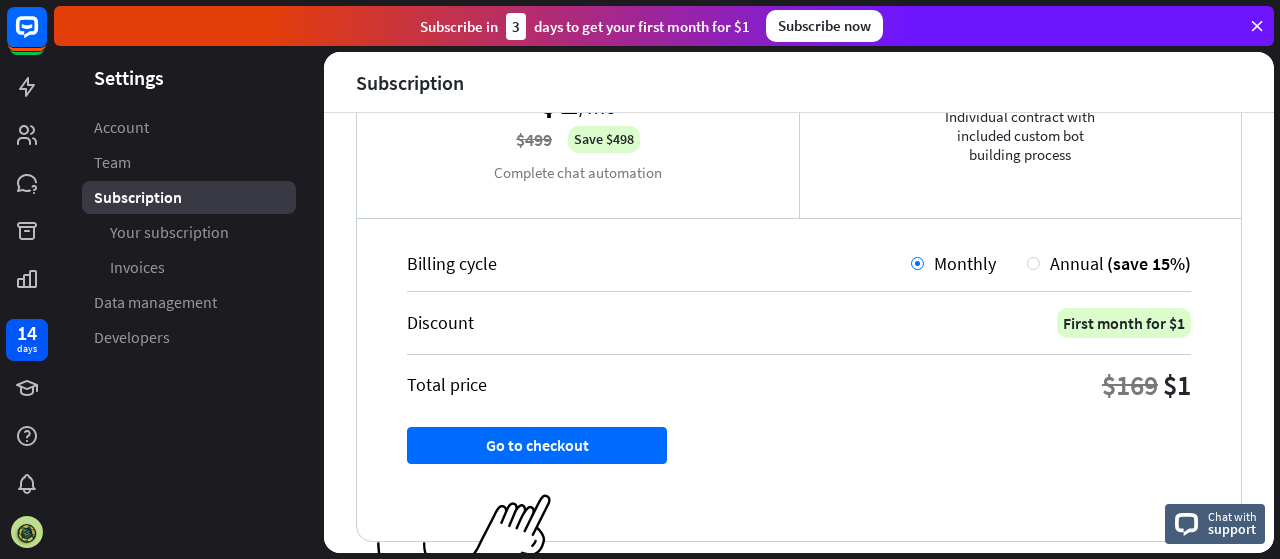 scroll, scrollTop: 432, scrollLeft: 0, axis: vertical 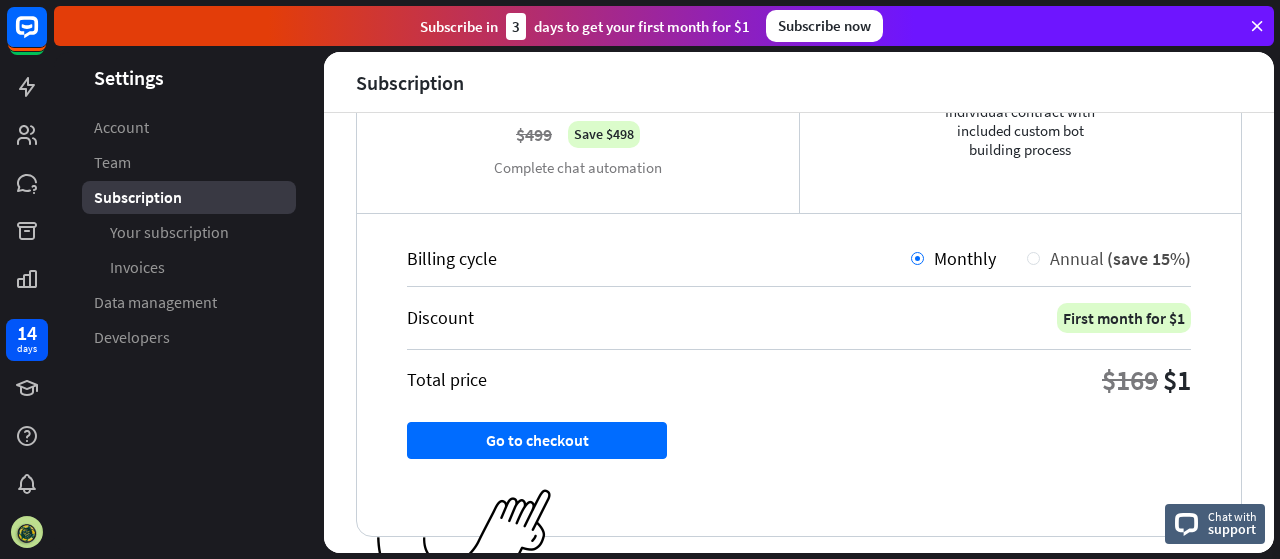 click on "Annual" at bounding box center [1077, 258] 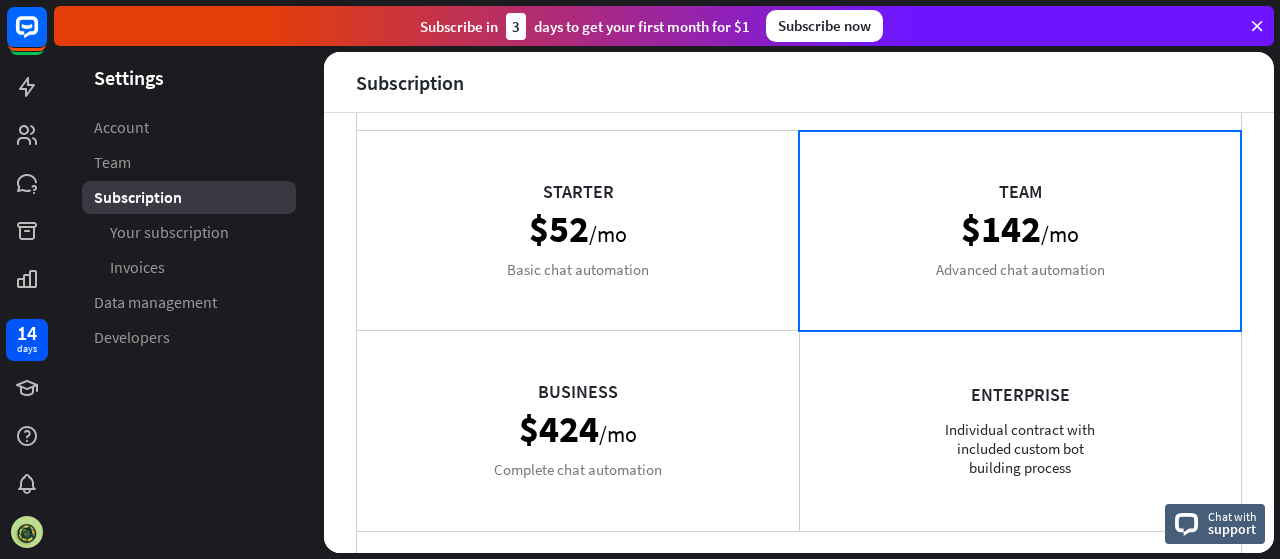 scroll, scrollTop: 109, scrollLeft: 0, axis: vertical 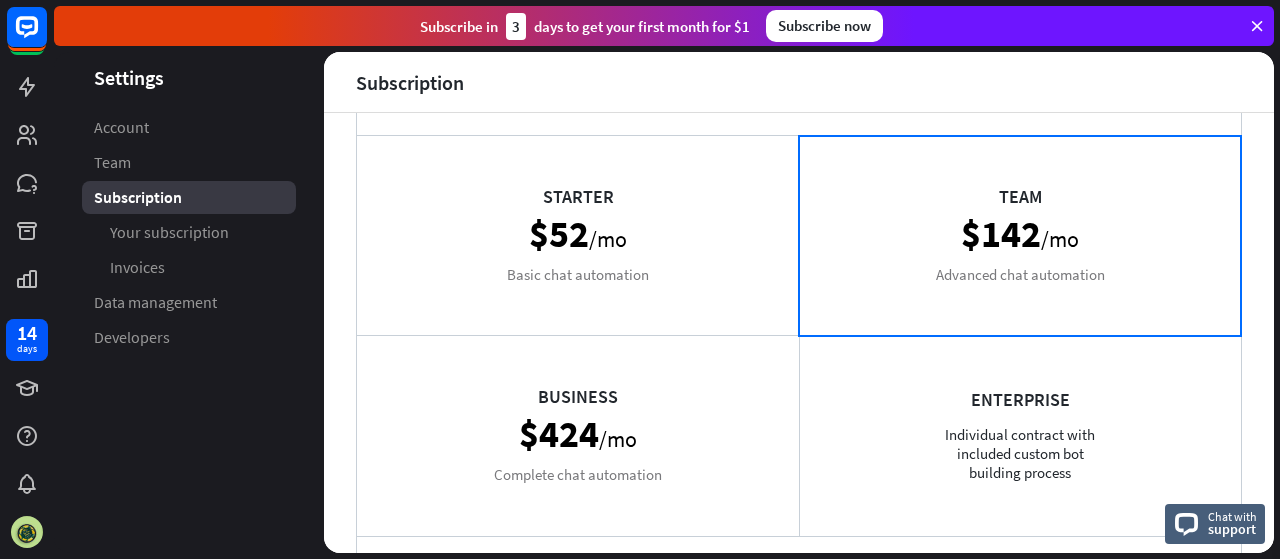 click on "Starter
$52   /mo
Basic chat automation" at bounding box center [578, 235] 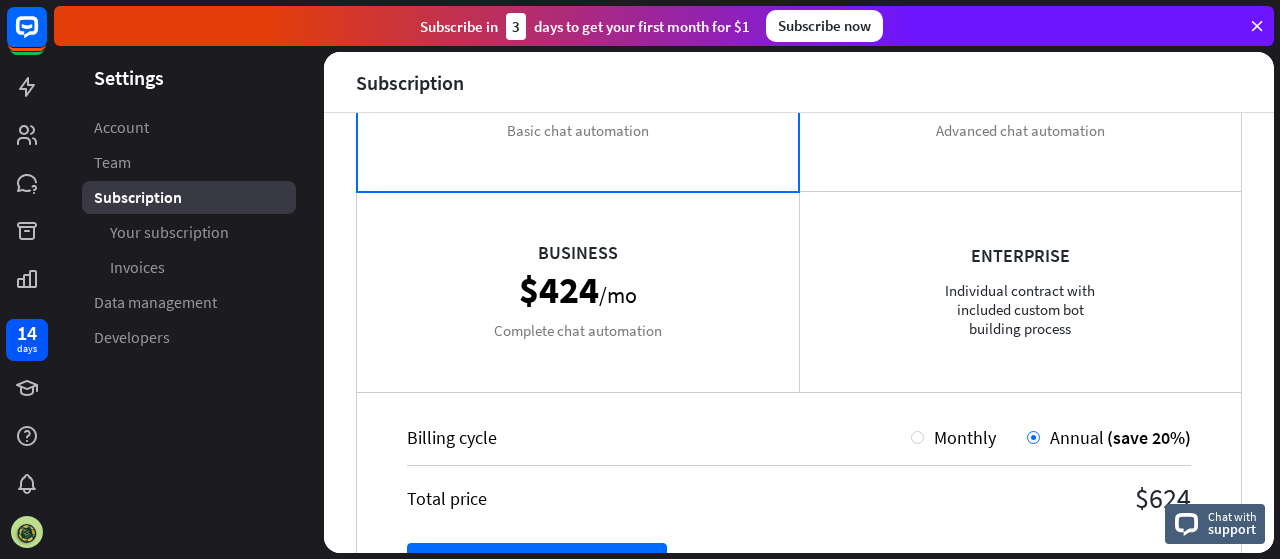 scroll, scrollTop: 254, scrollLeft: 0, axis: vertical 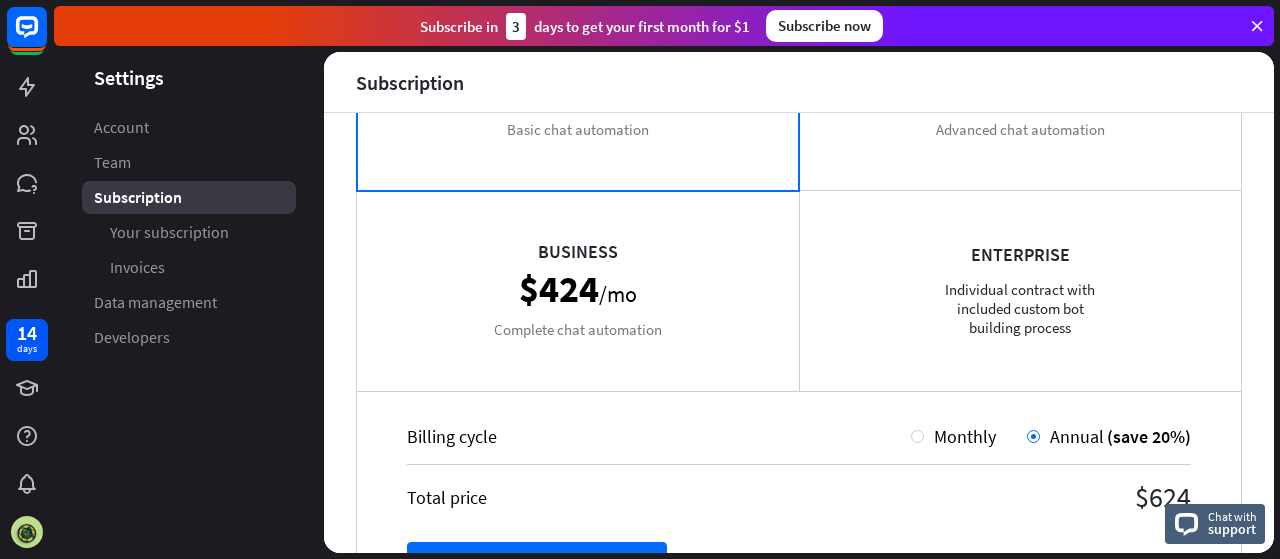 click on "Business
$424   /mo
Complete chat automation" at bounding box center (578, 290) 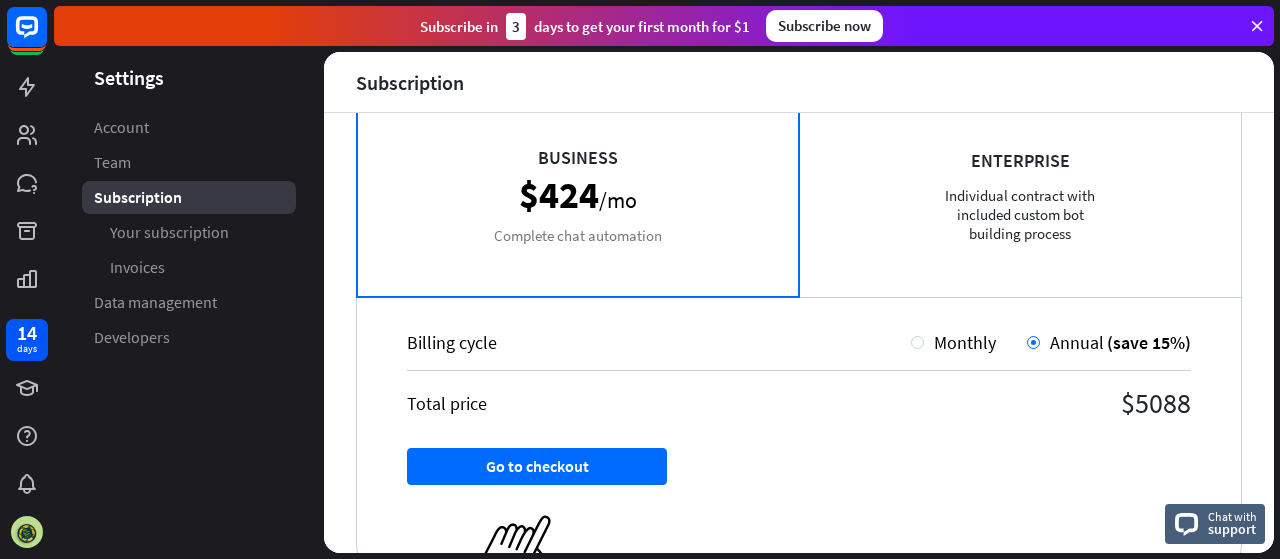 scroll, scrollTop: 370, scrollLeft: 0, axis: vertical 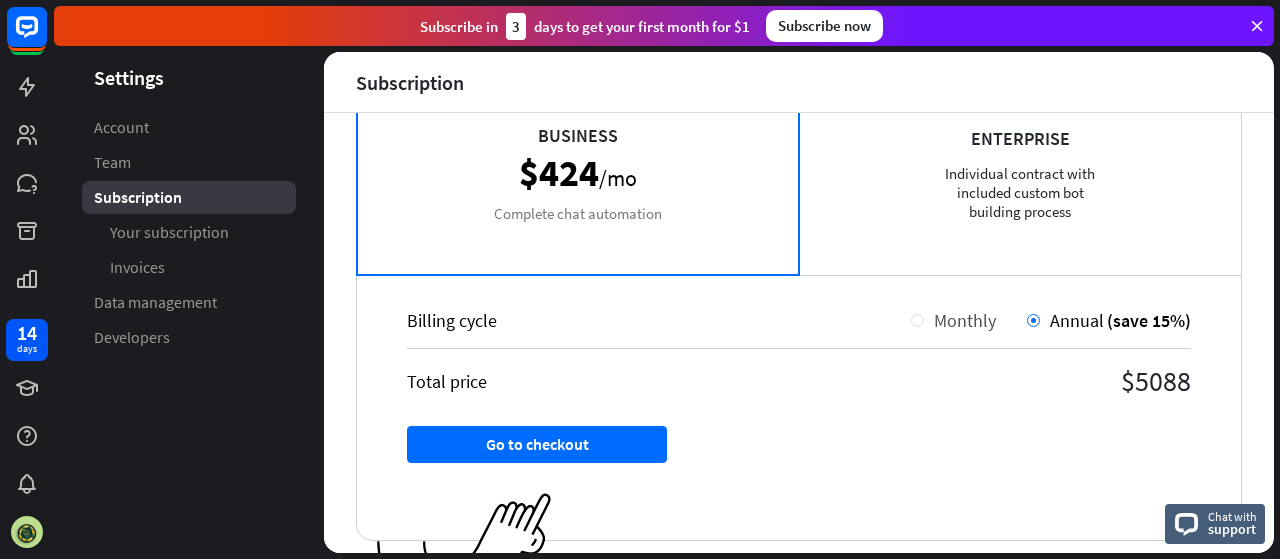 click on "Monthly" at bounding box center (965, 320) 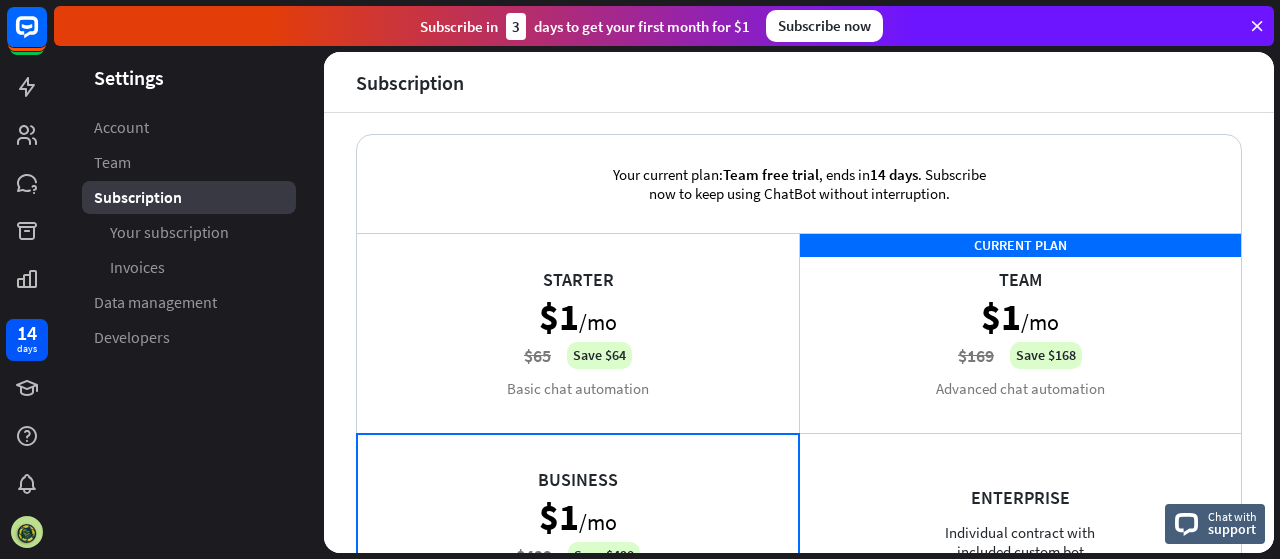 scroll, scrollTop: 0, scrollLeft: 0, axis: both 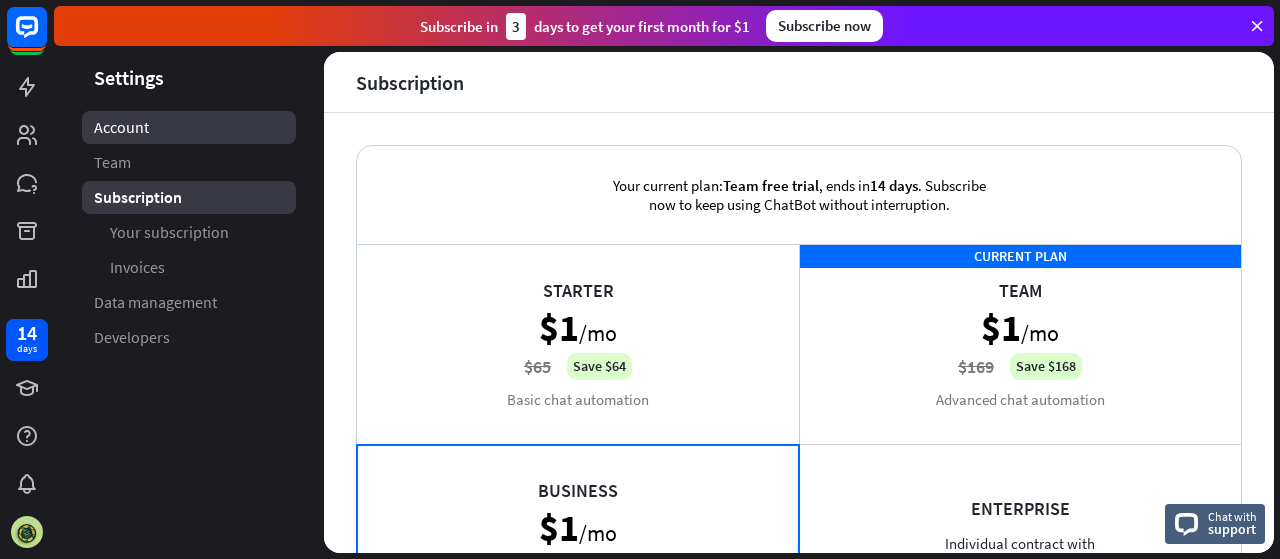 click on "Account" at bounding box center (189, 127) 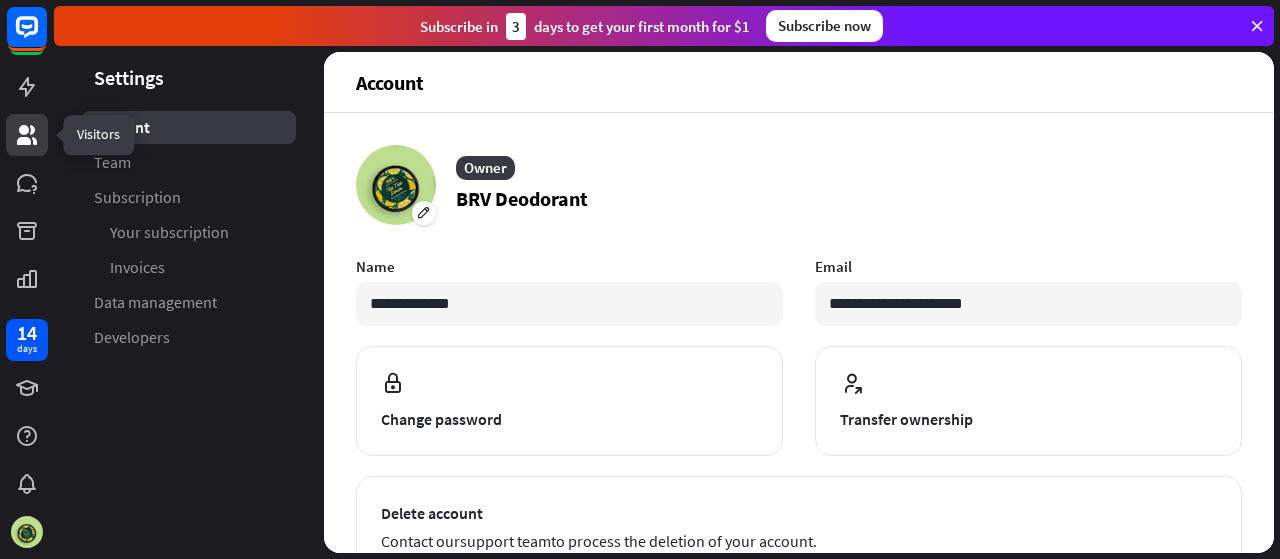 click 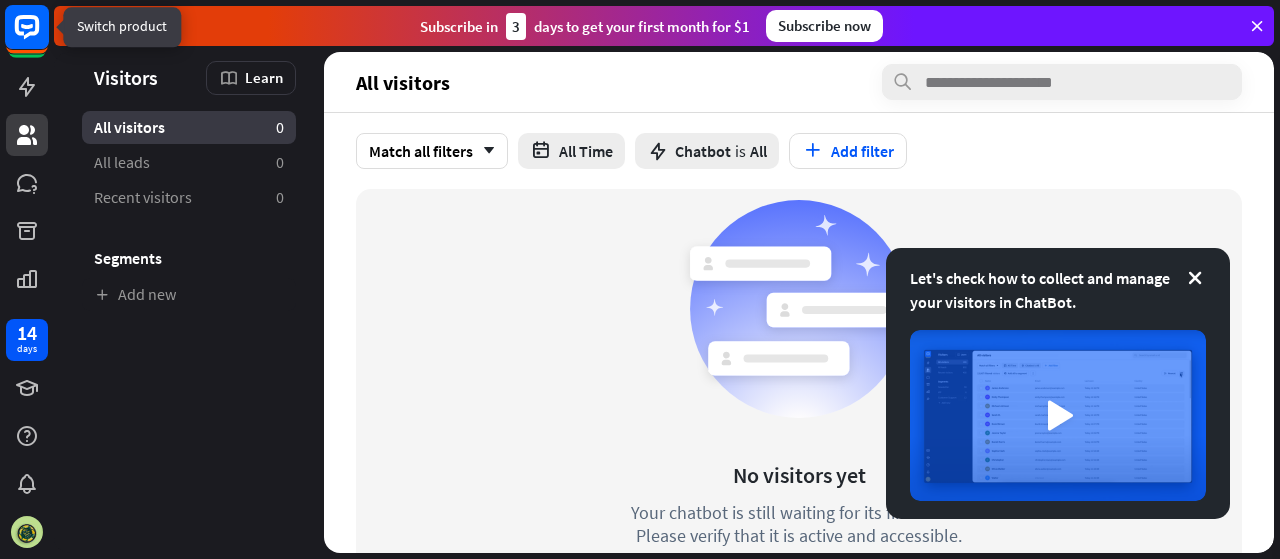 click 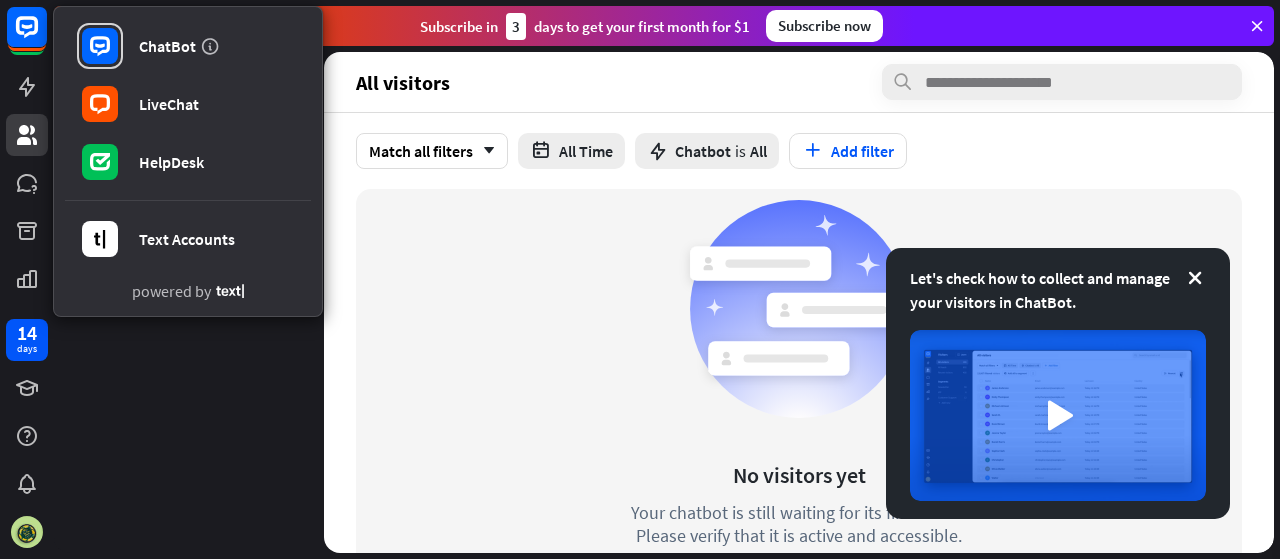 click on "Let's check how to collect and manage your visitors in ChatBot.
Visitors     Learn
All visitors
0
All leads
0
Recent visitors
0   Segments
Add new" at bounding box center (189, 302) 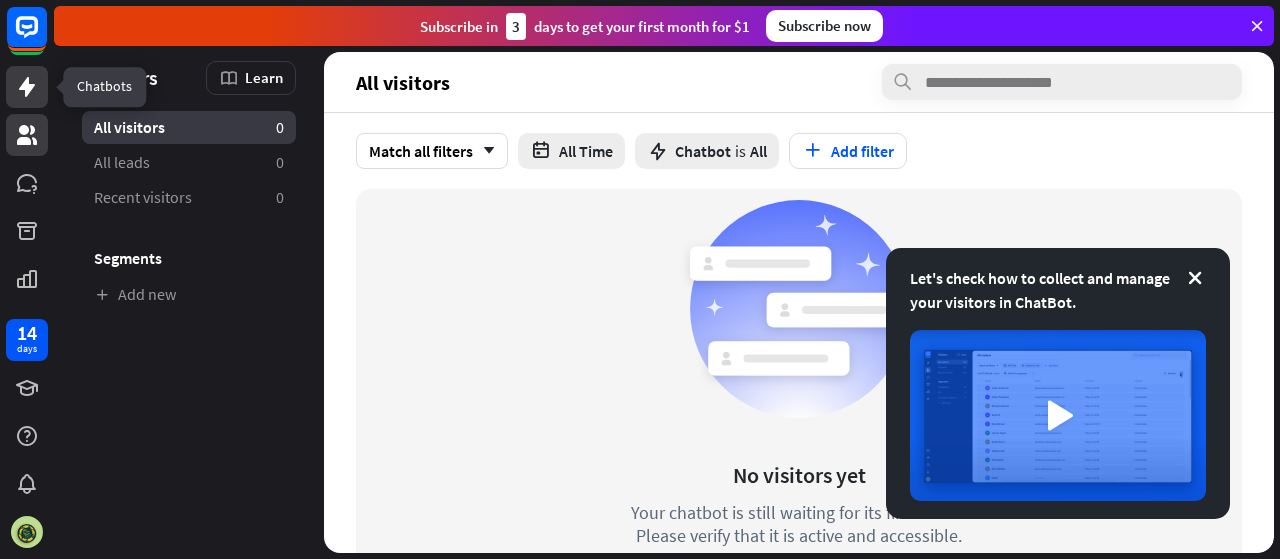 click 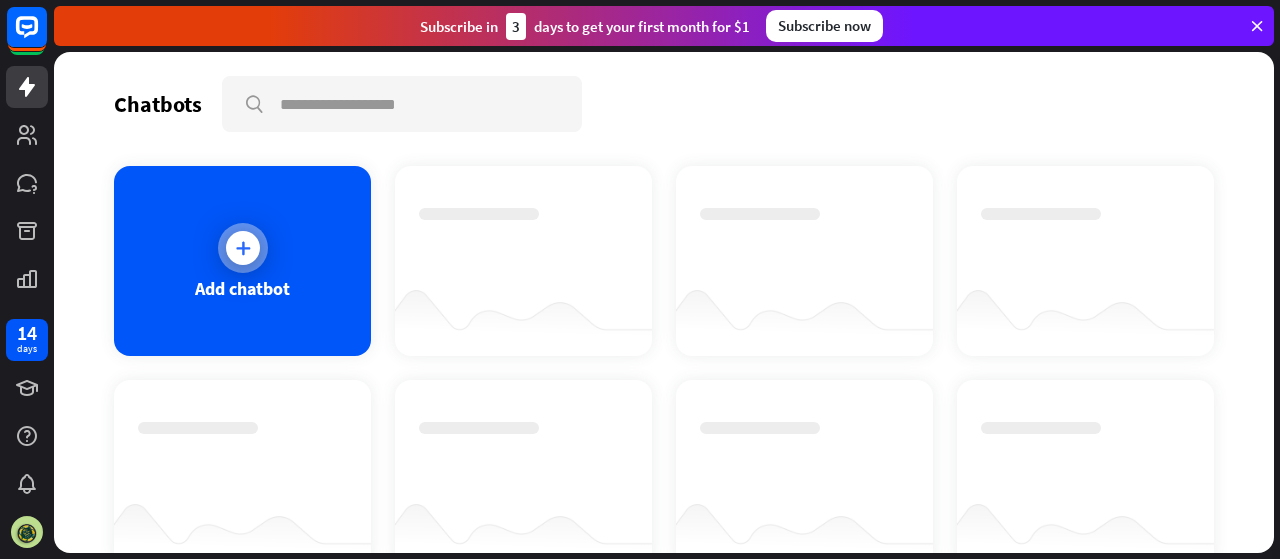 click on "Add chatbot" at bounding box center [242, 261] 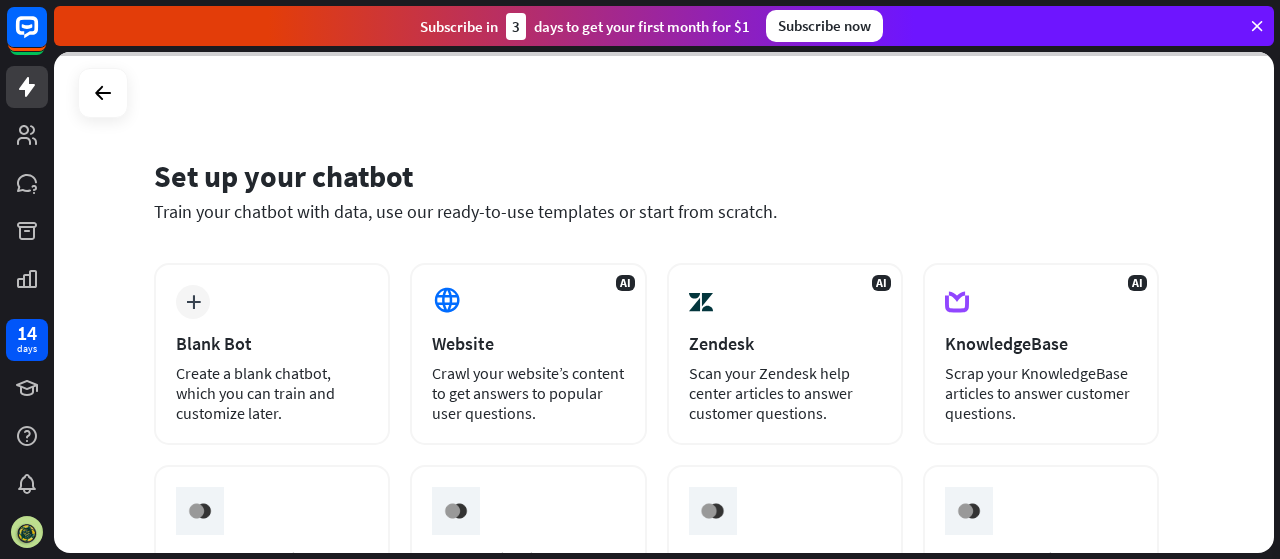 click at bounding box center [664, 302] 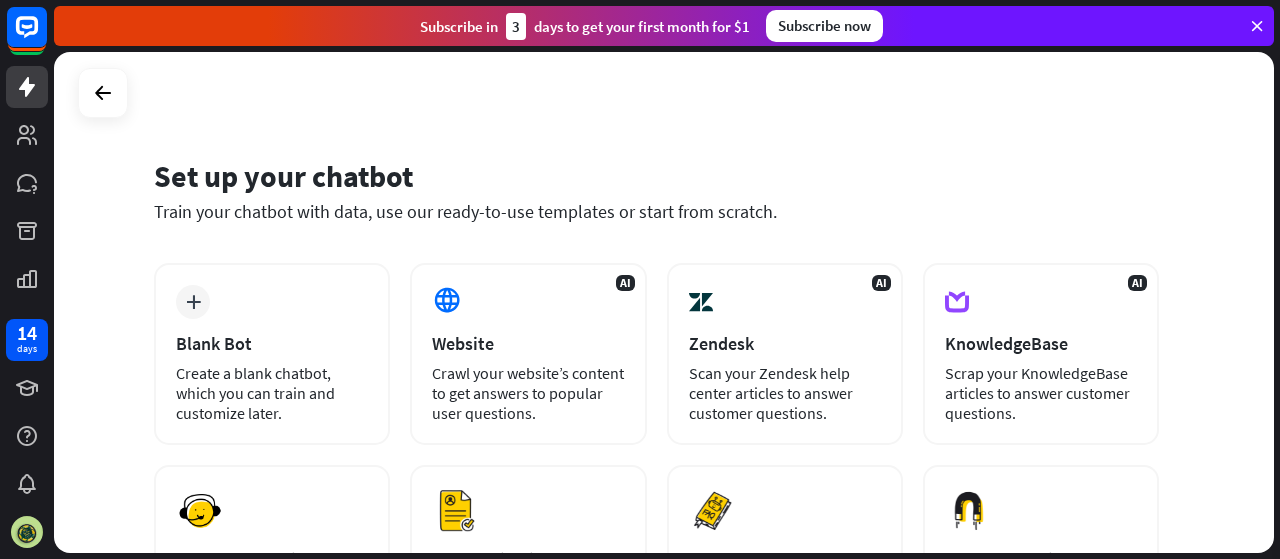 click on "AI     Website
Crawl your website’s content to get answers to
popular user questions." at bounding box center [528, 354] 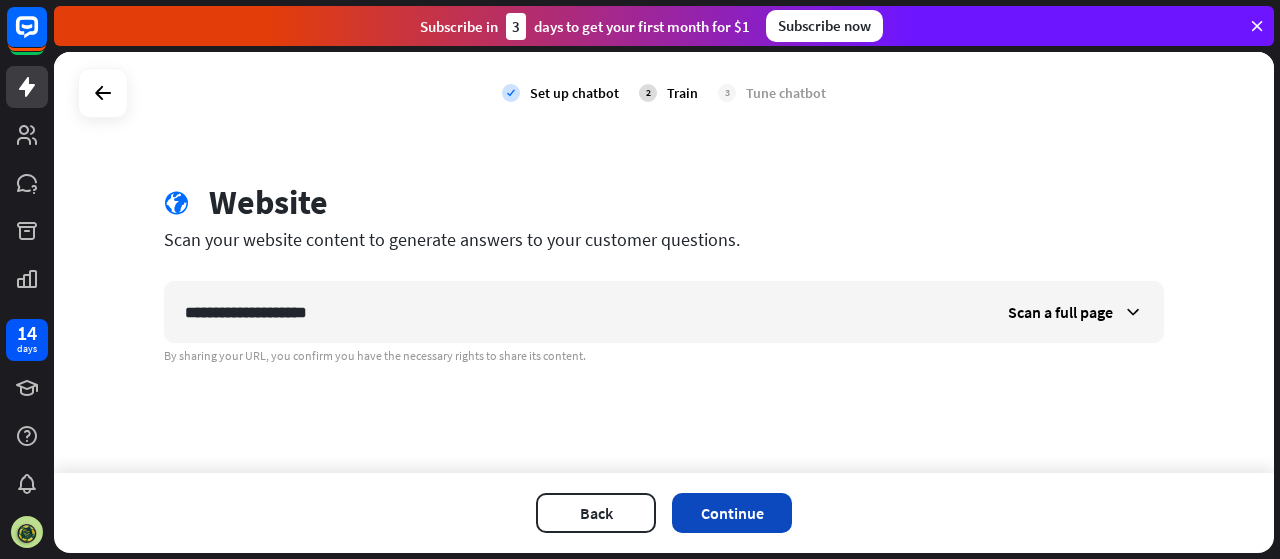 type on "**********" 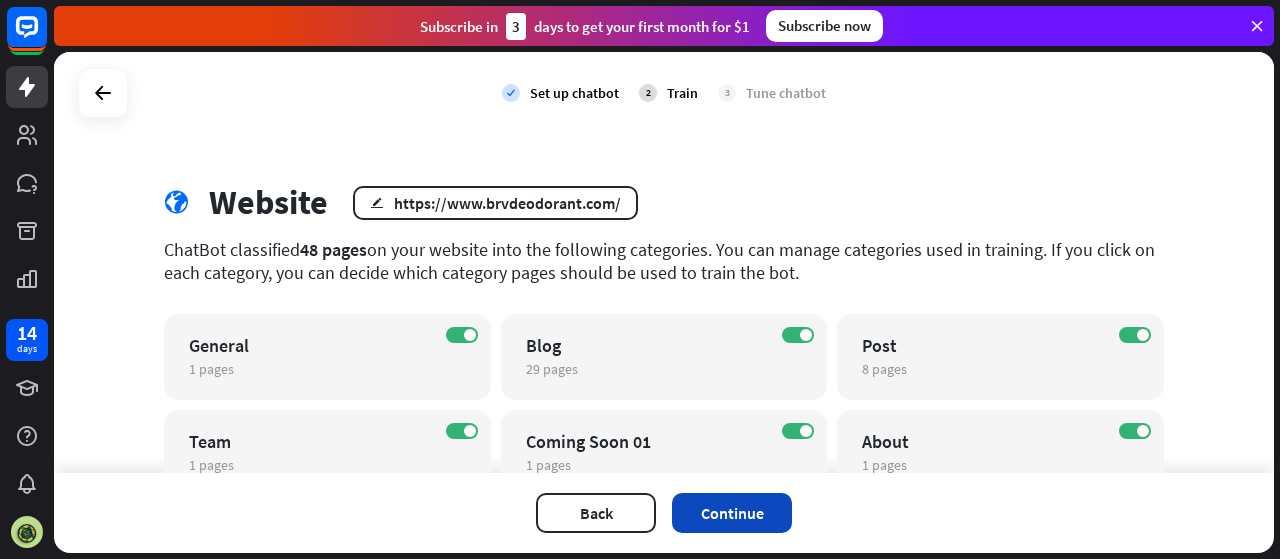 click on "Continue" at bounding box center (732, 513) 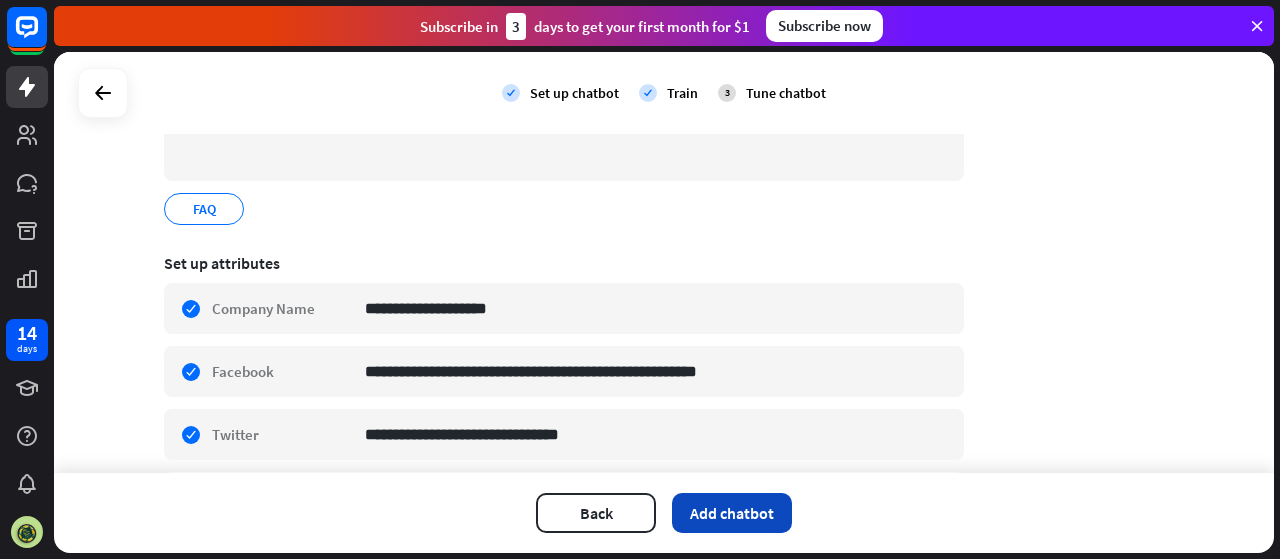 scroll, scrollTop: 0, scrollLeft: 0, axis: both 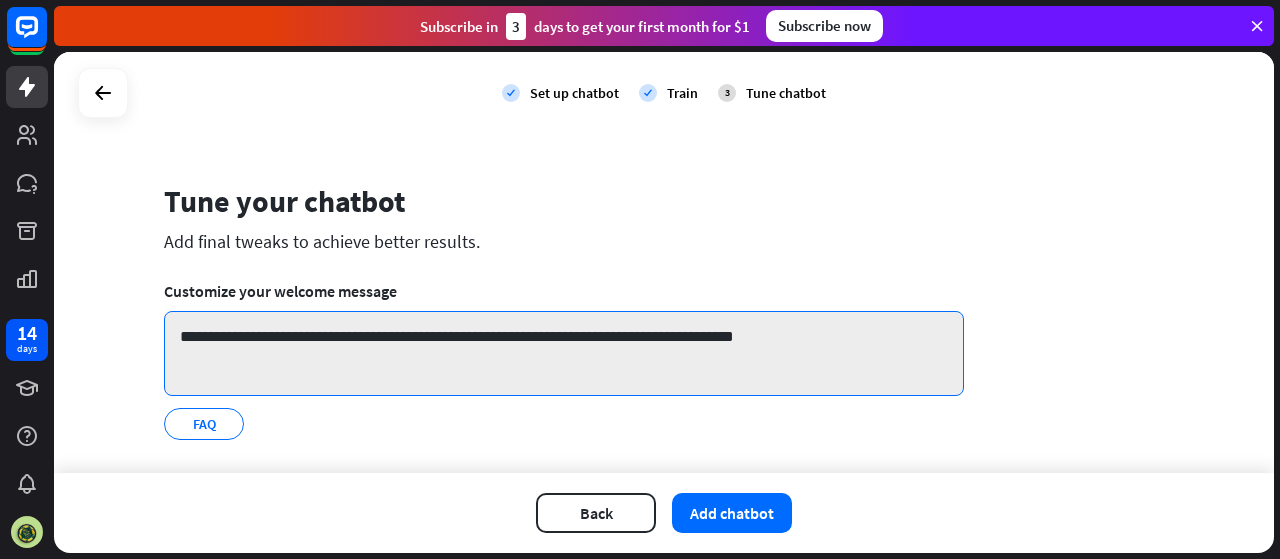 click on "**********" at bounding box center (564, 353) 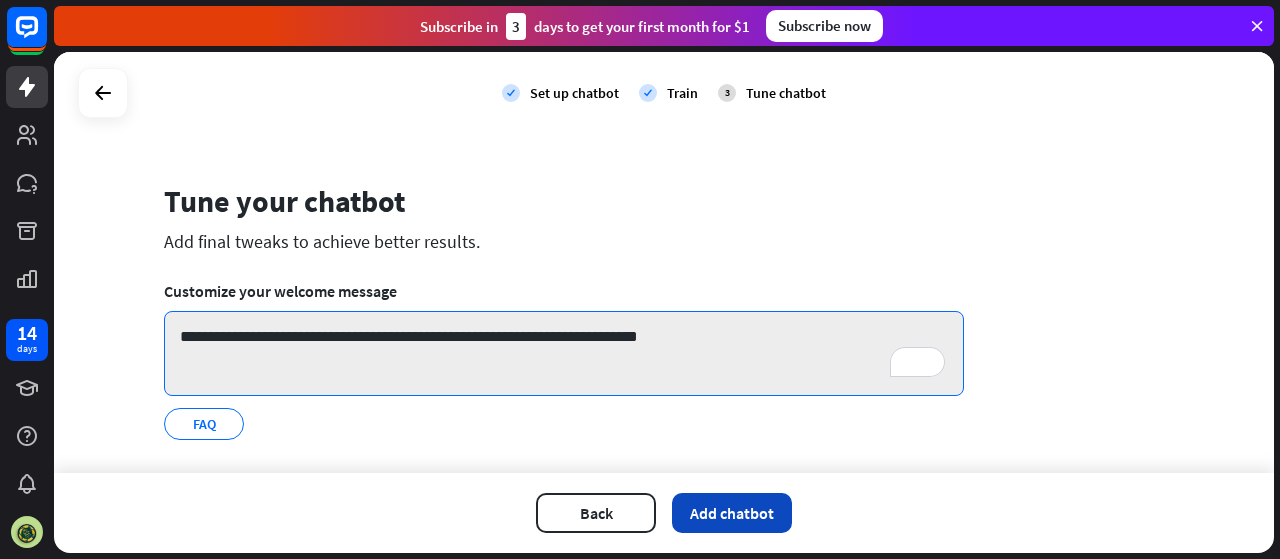 scroll, scrollTop: 211, scrollLeft: 0, axis: vertical 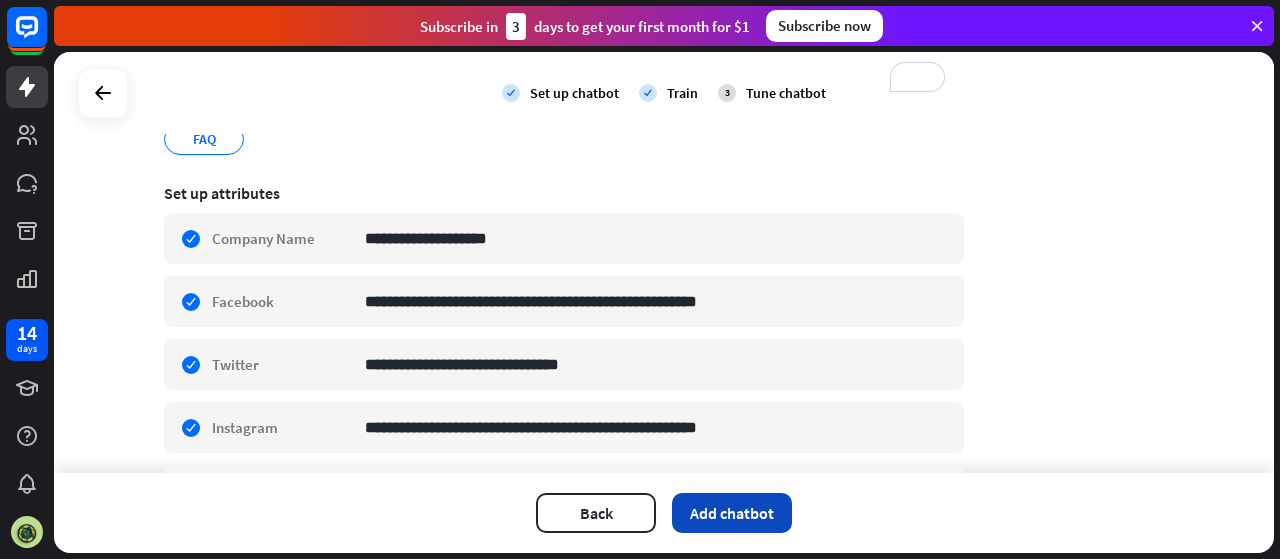 type on "**********" 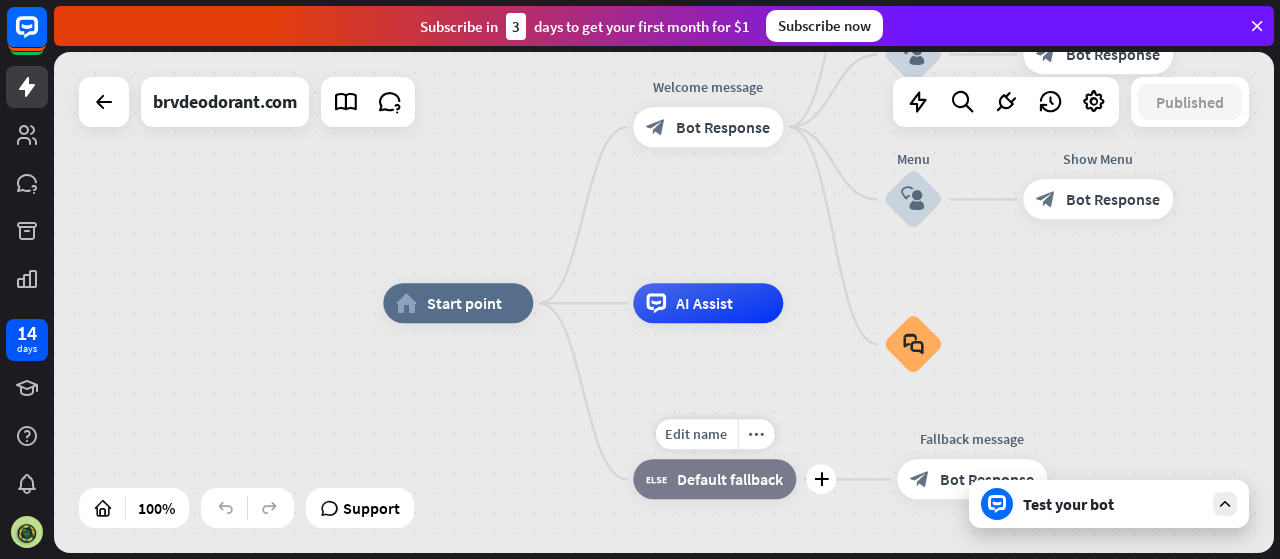 click on "AI Assist" at bounding box center [704, 303] 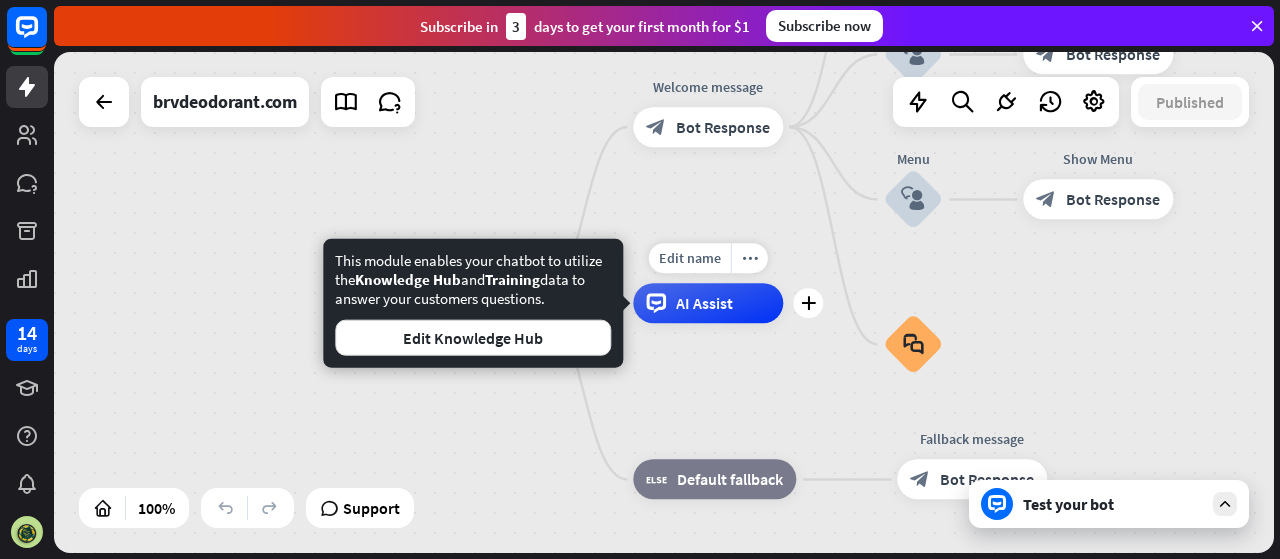 click on "home_2   Start point                 Welcome message   block_bot_response   Bot Response                 Back to Menu   block_user_input                 Was it helpful?   block_bot_response   Bot Response                 Yes   block_user_input                 Thank you!   block_bot_response   Bot Response                 No   block_user_input                 Back to Menu   block_goto   Go to step                 FAQ   block_user_input                   block_bot_response   Bot Response                 Menu   block_user_input                 Show Menu   block_bot_response   Bot Response                   block_faq       Edit name   more_horiz         plus       AI Assist                   block_fallback   Default fallback                 Fallback message   block_bot_response   Bot Response" at bounding box center (993, 553) 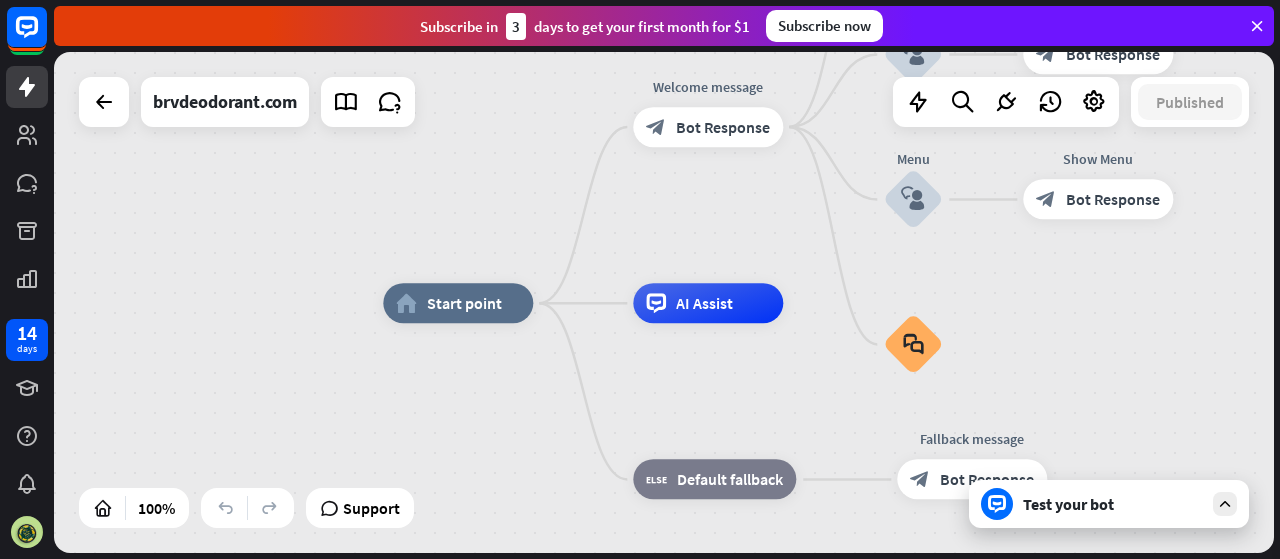 click on "Bot Response" at bounding box center [723, 127] 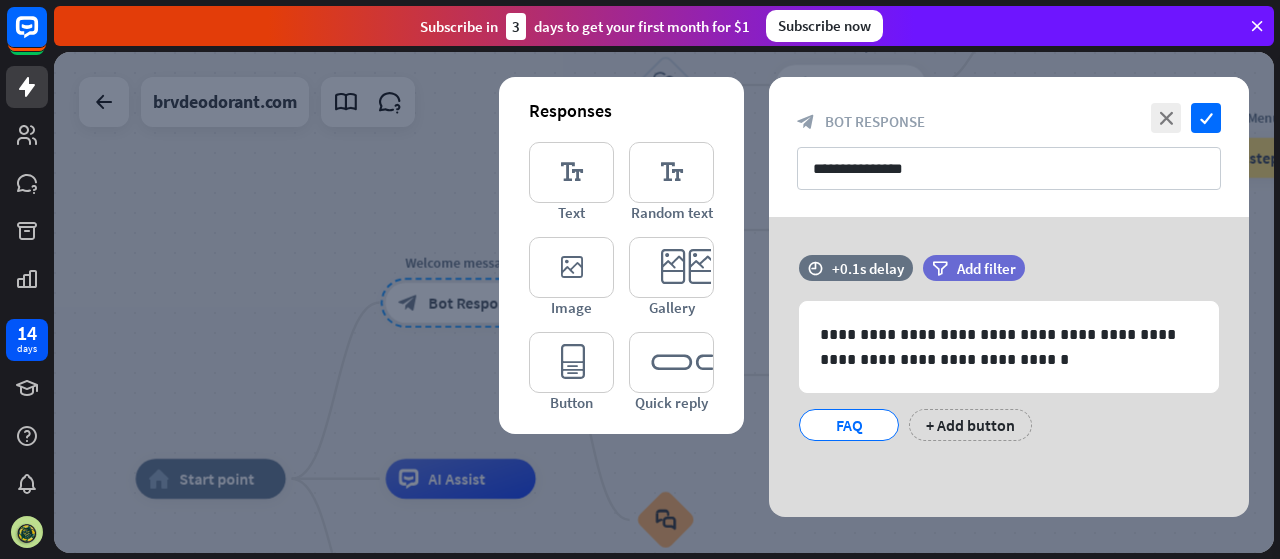 click at bounding box center [1257, 26] 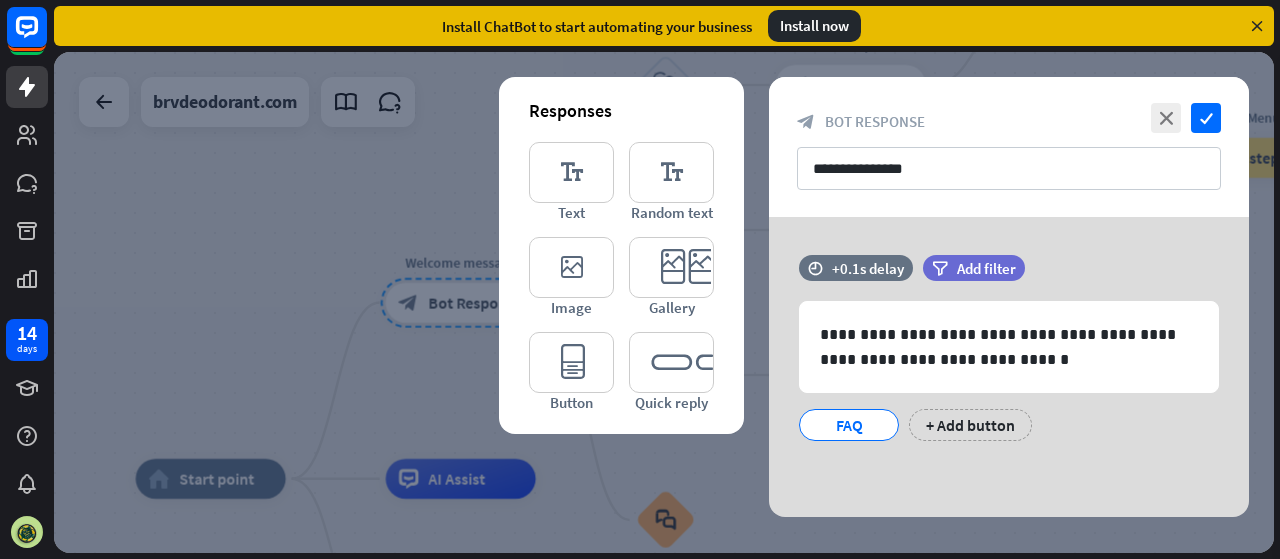 click at bounding box center (1257, 26) 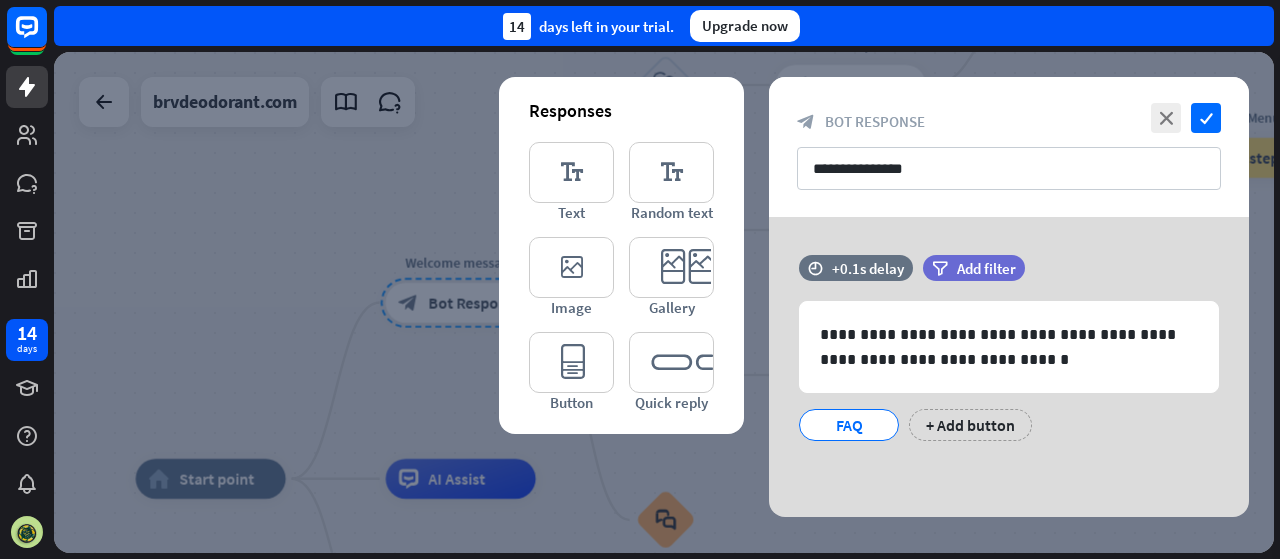 click at bounding box center [664, 302] 